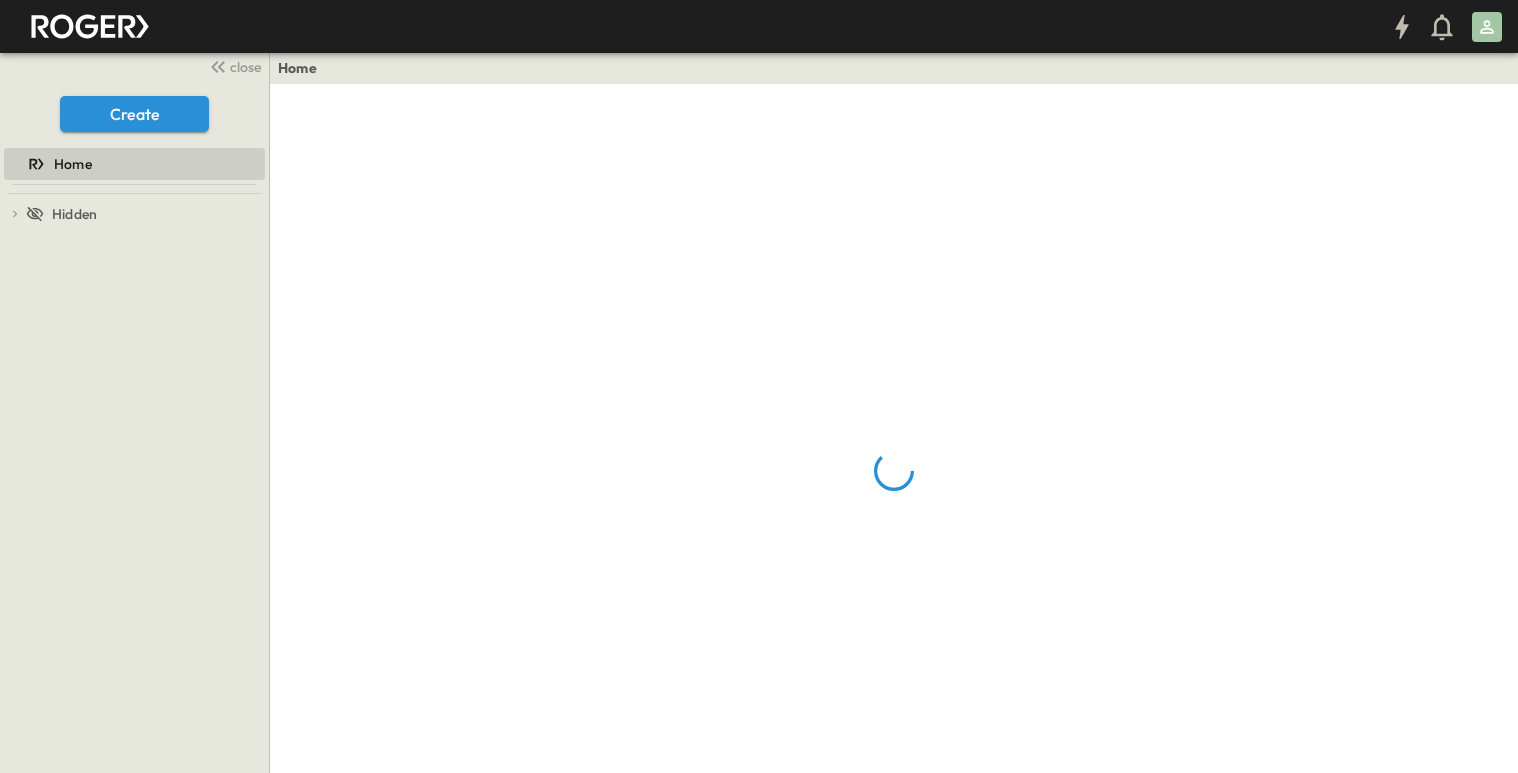 scroll, scrollTop: 0, scrollLeft: 0, axis: both 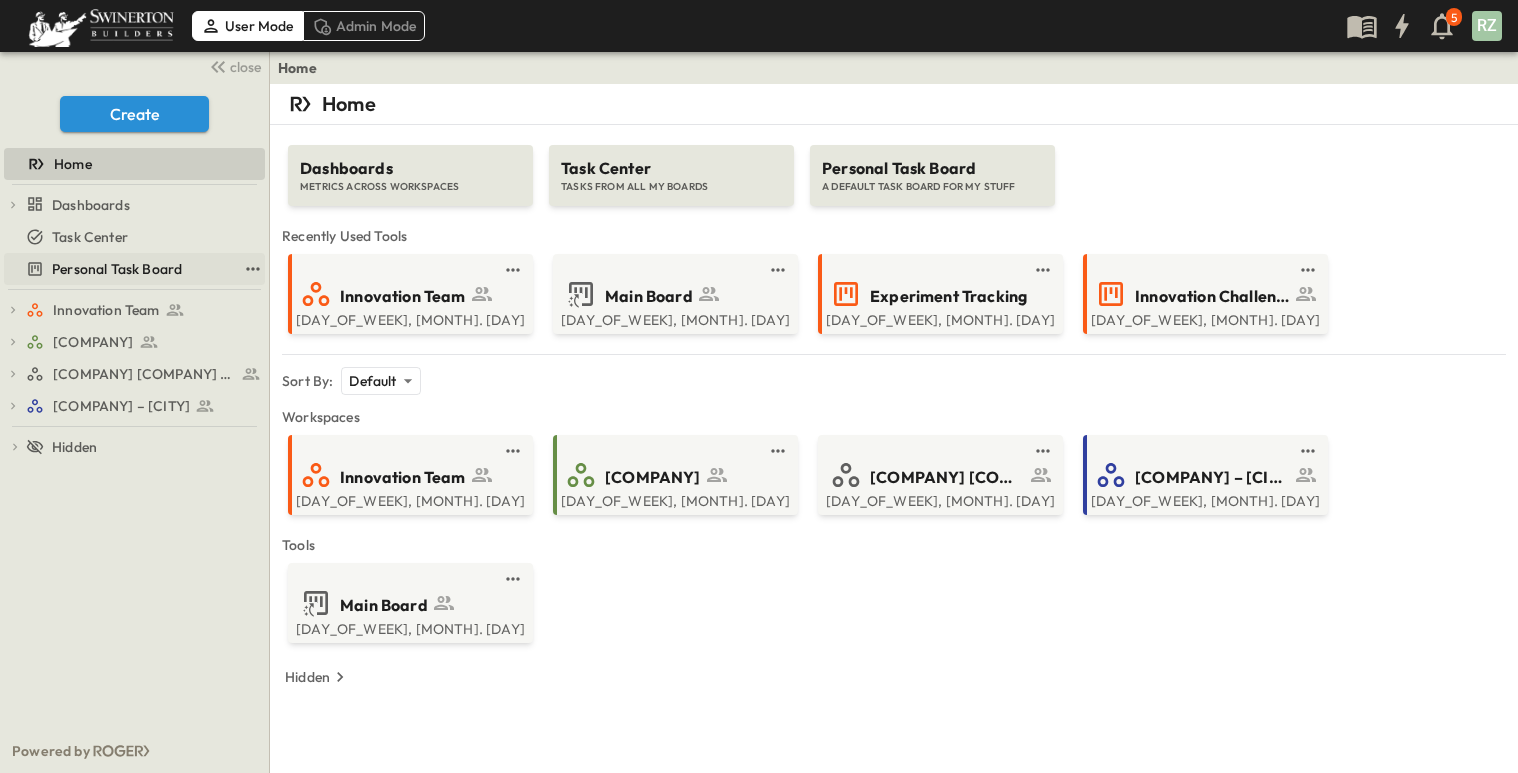 click on "Personal Task Board" at bounding box center [117, 269] 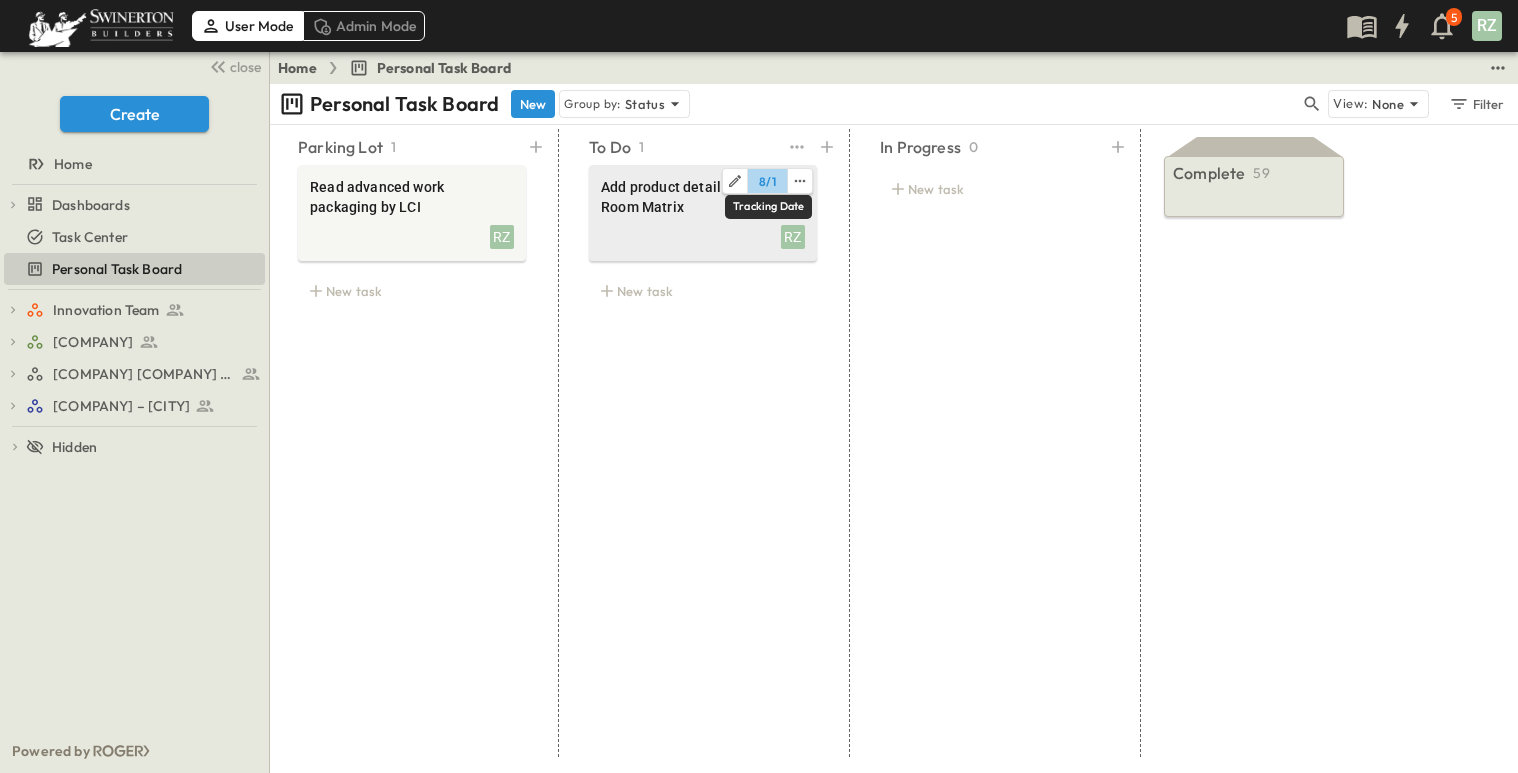 click on "8" at bounding box center [762, 181] 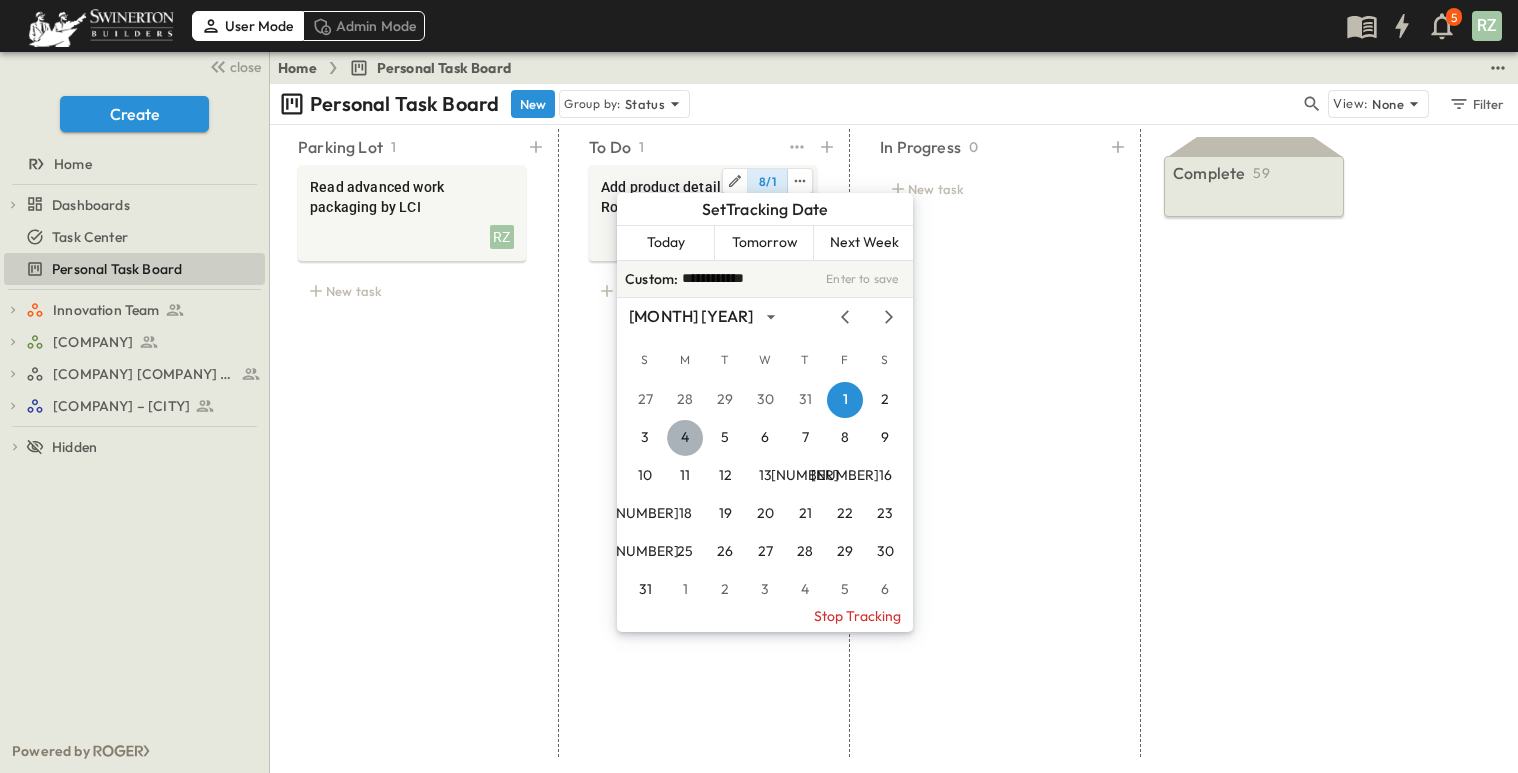 click on "4" at bounding box center [685, 438] 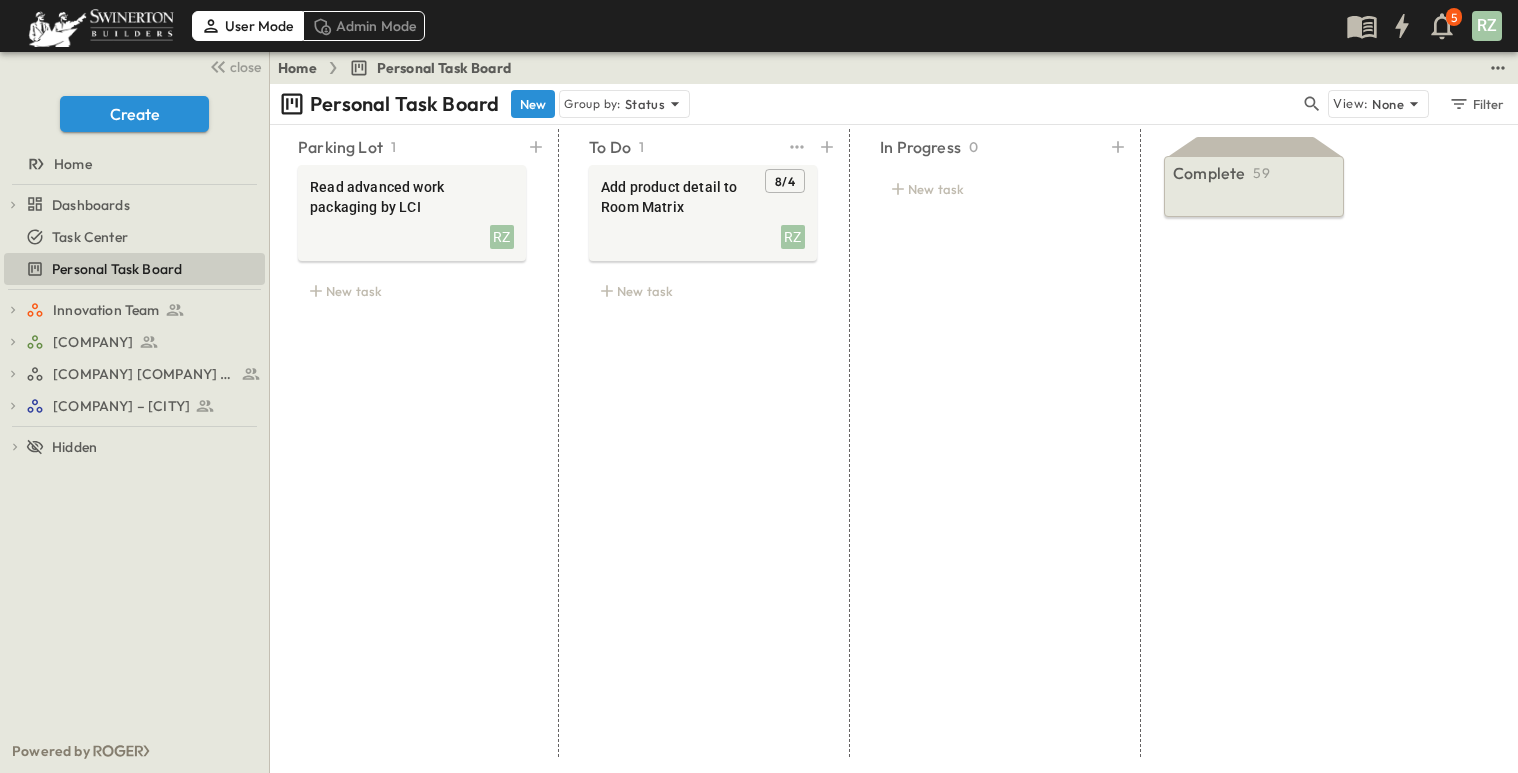click on "8 / 4 Add product detail to Room Matrix RZ New task" at bounding box center [703, 443] 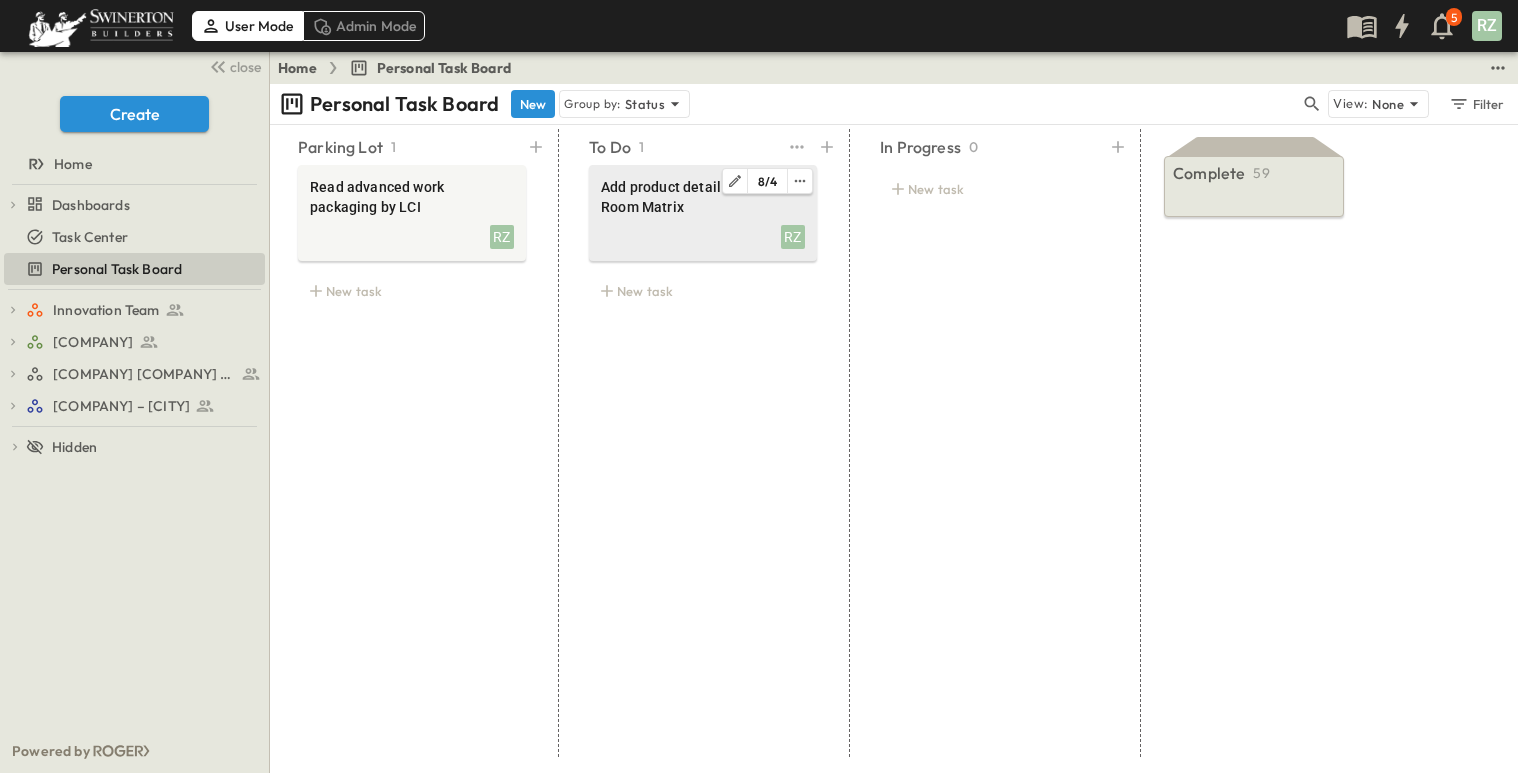 click on "Add product detail to Room Matrix" at bounding box center (703, 197) 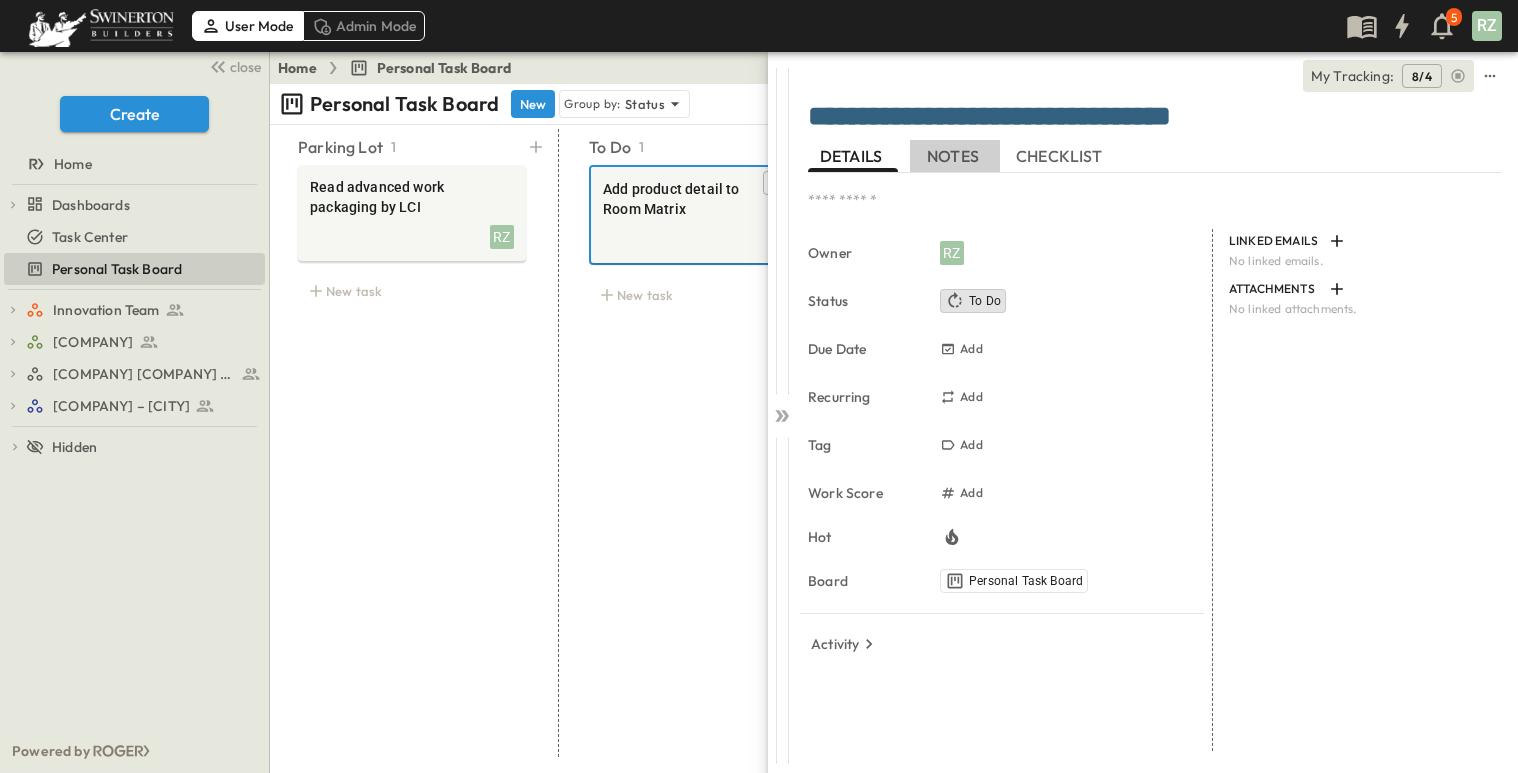click on "NOTES" at bounding box center (955, 156) 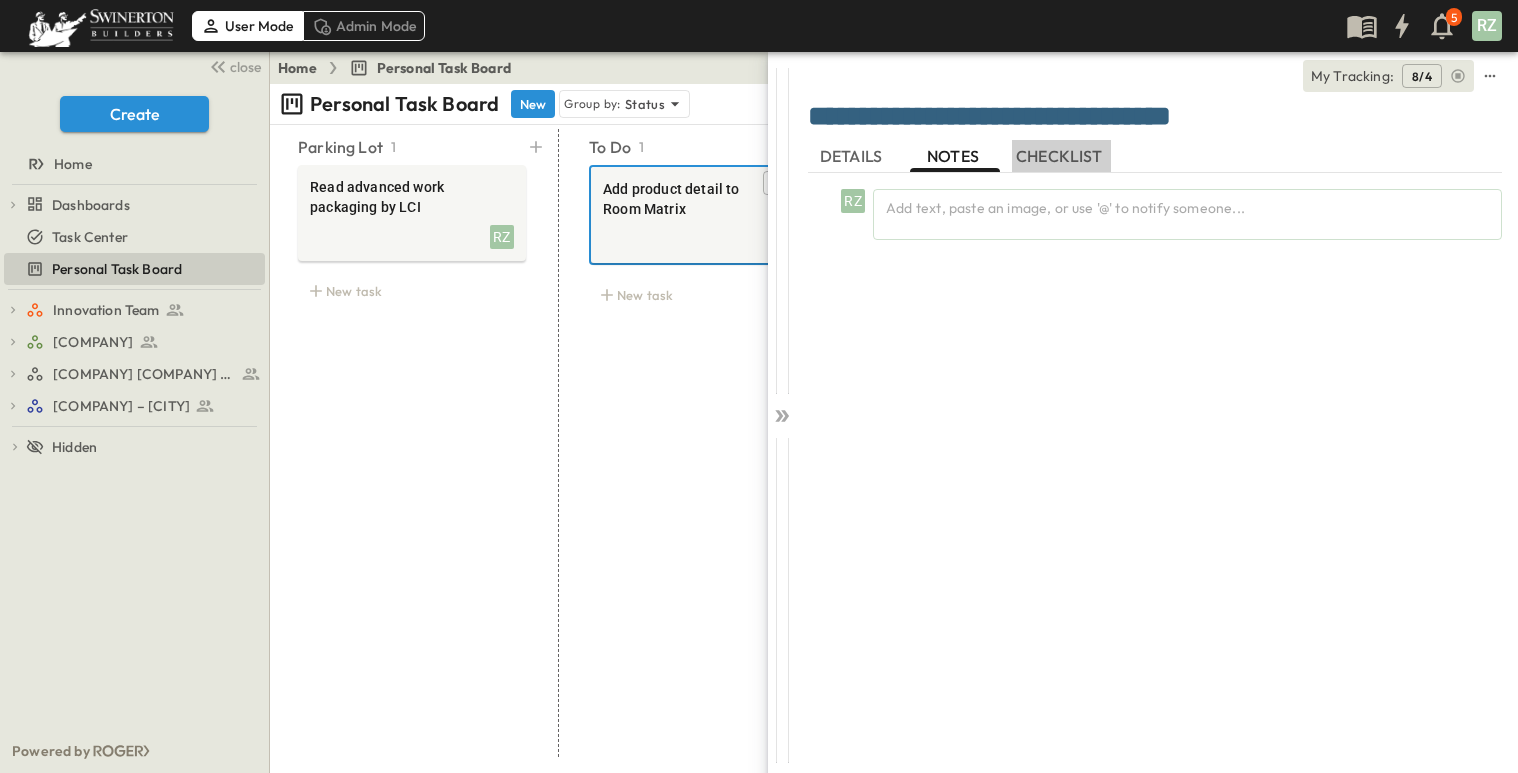 click on "CHECKLIST" at bounding box center [1061, 156] 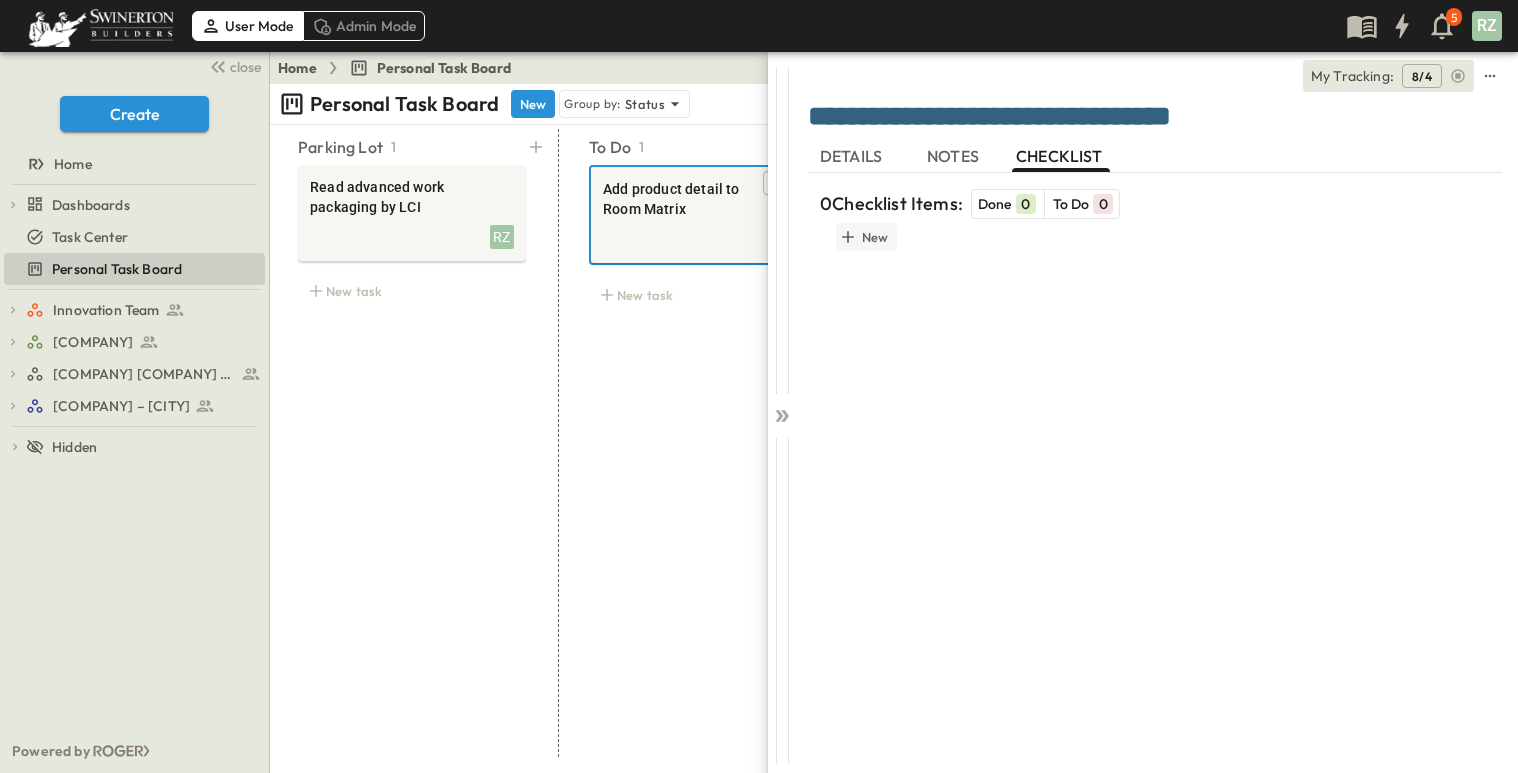 click 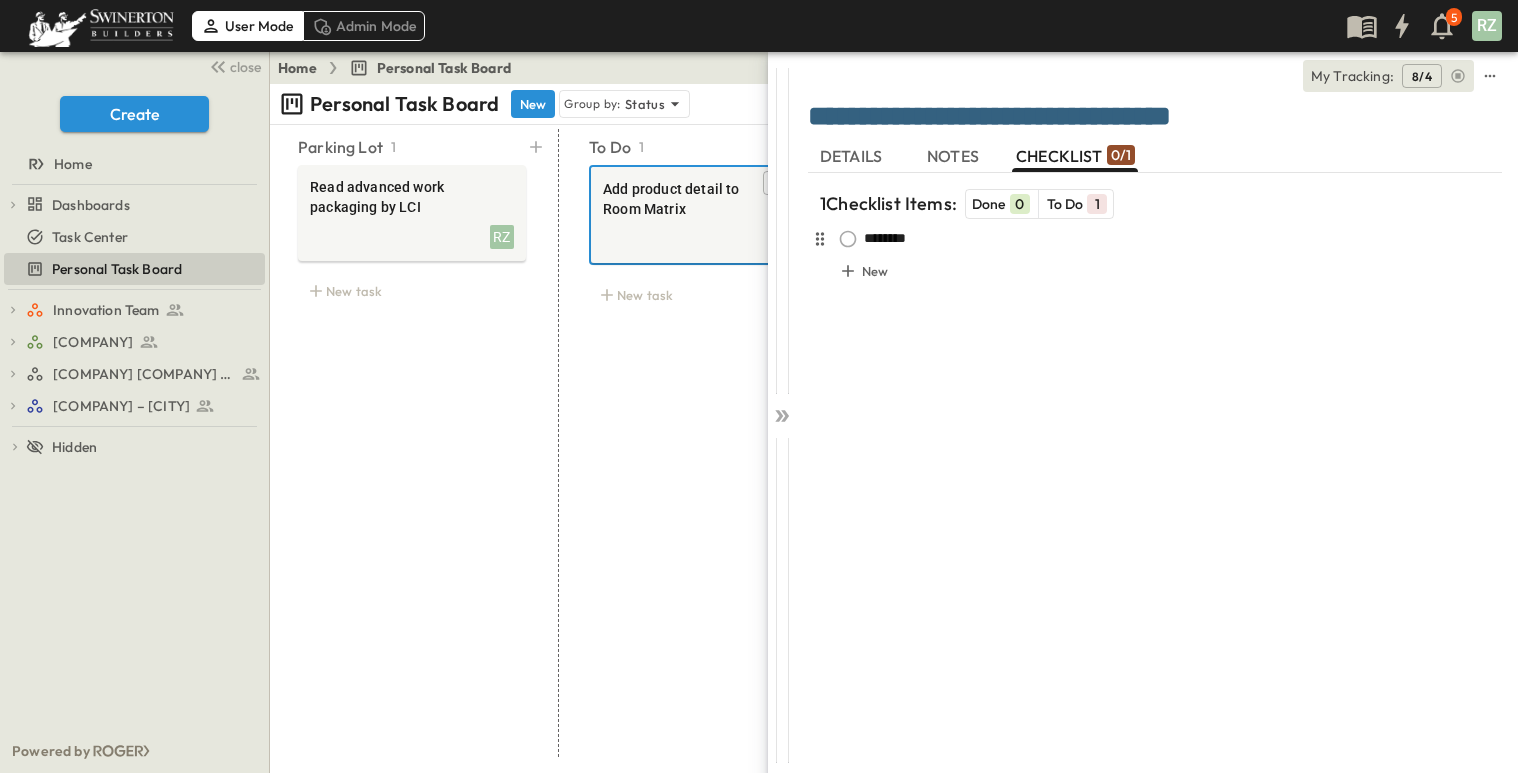 type on "********" 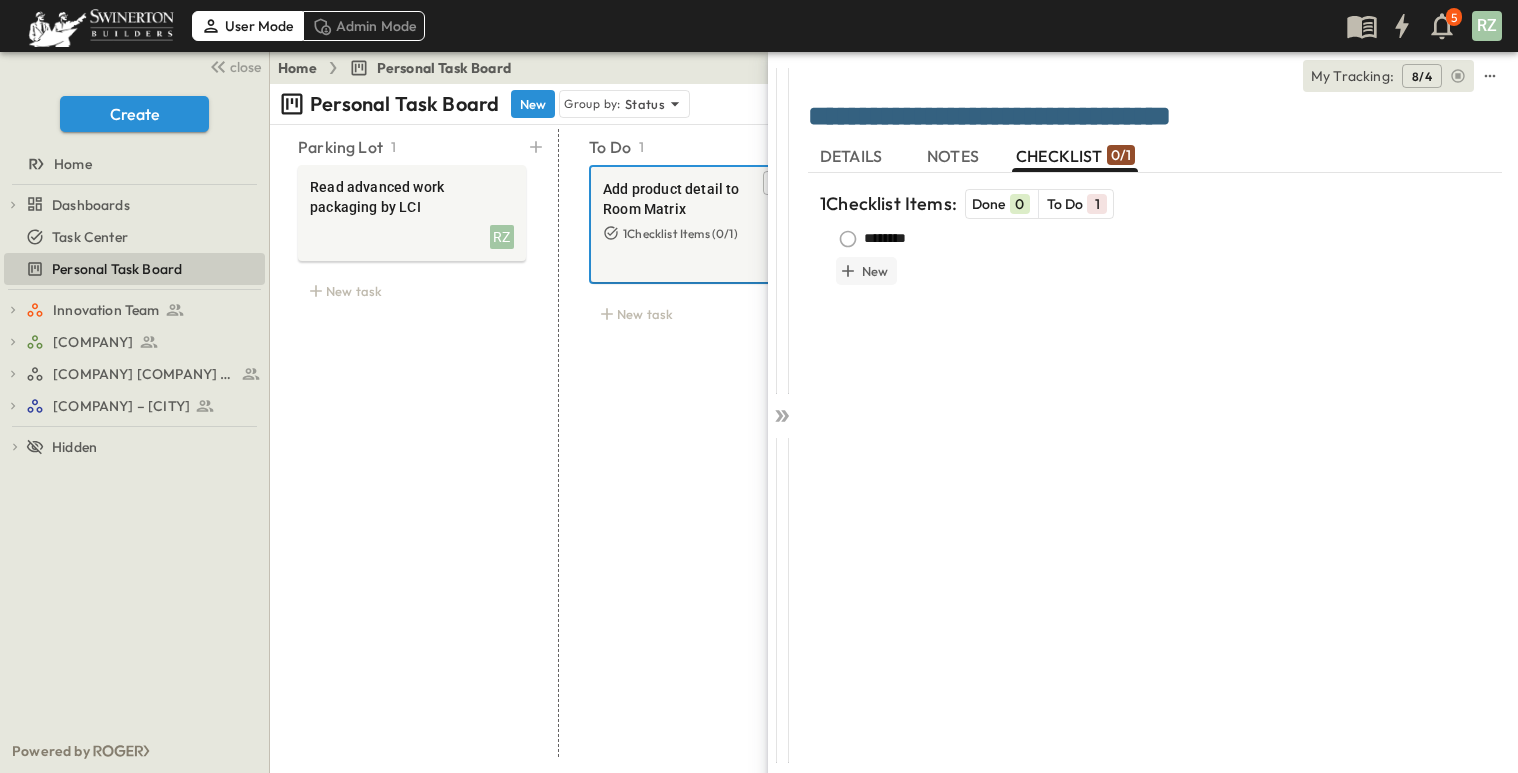 click on "New" at bounding box center [875, 271] 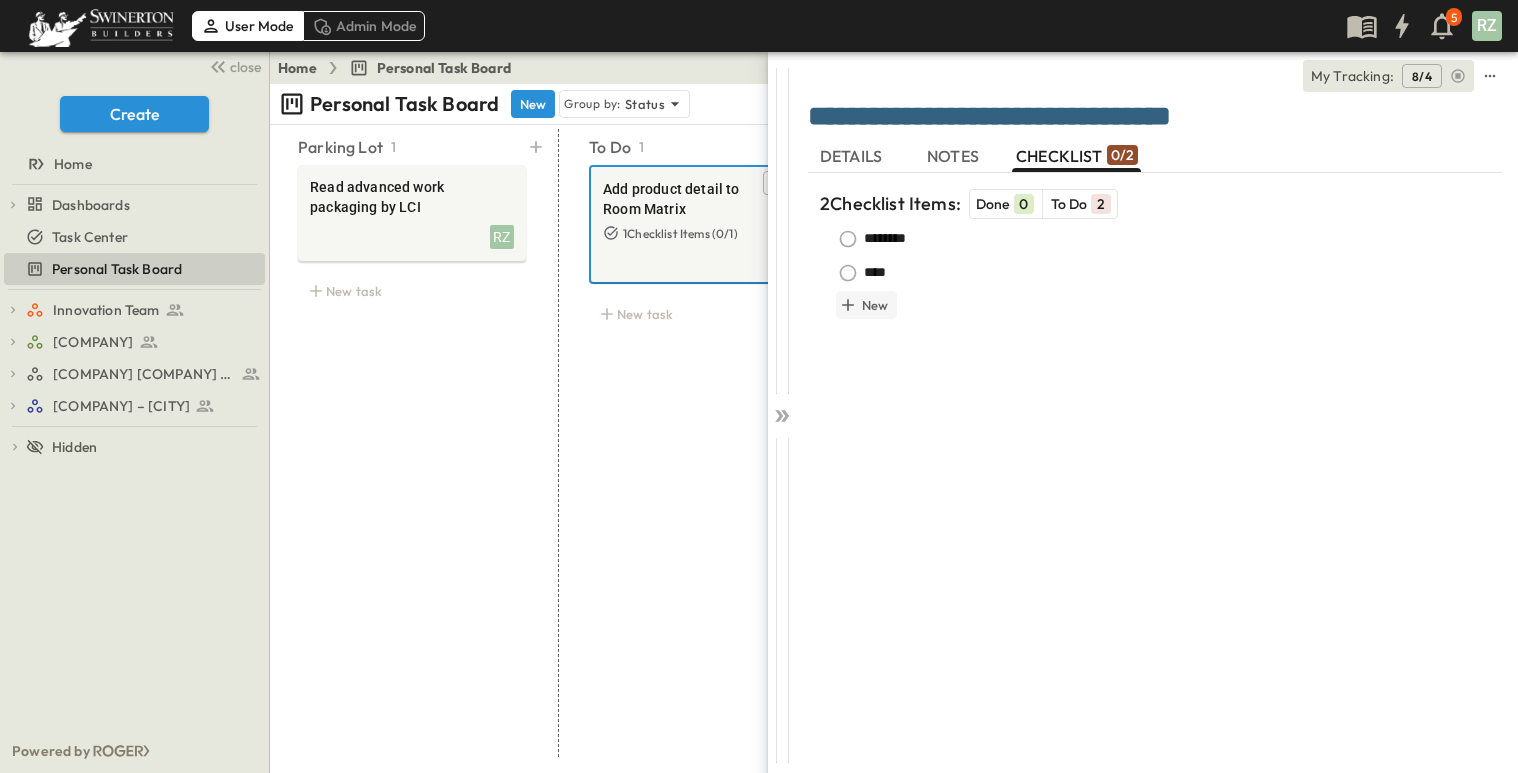 type on "****" 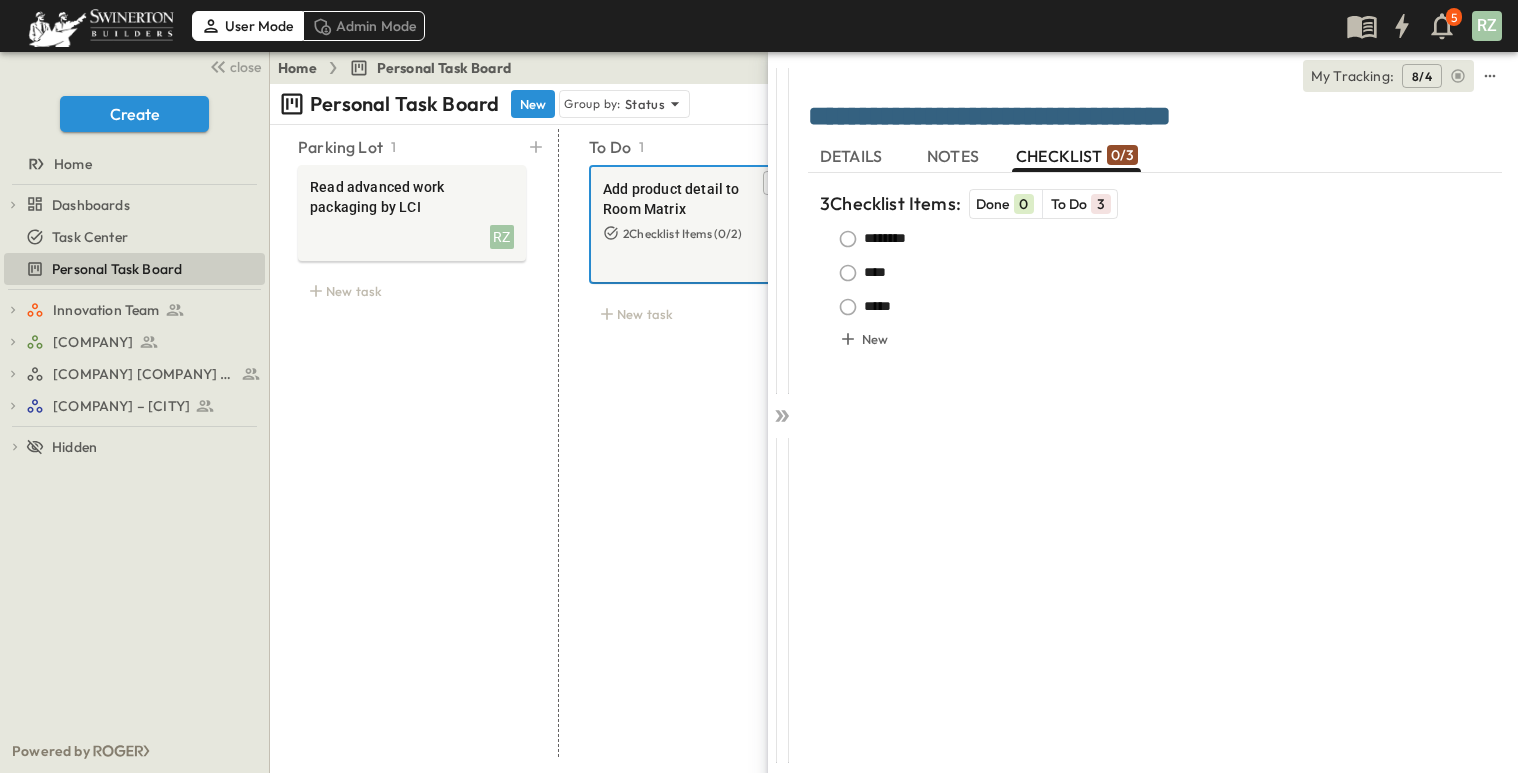 type on "*****" 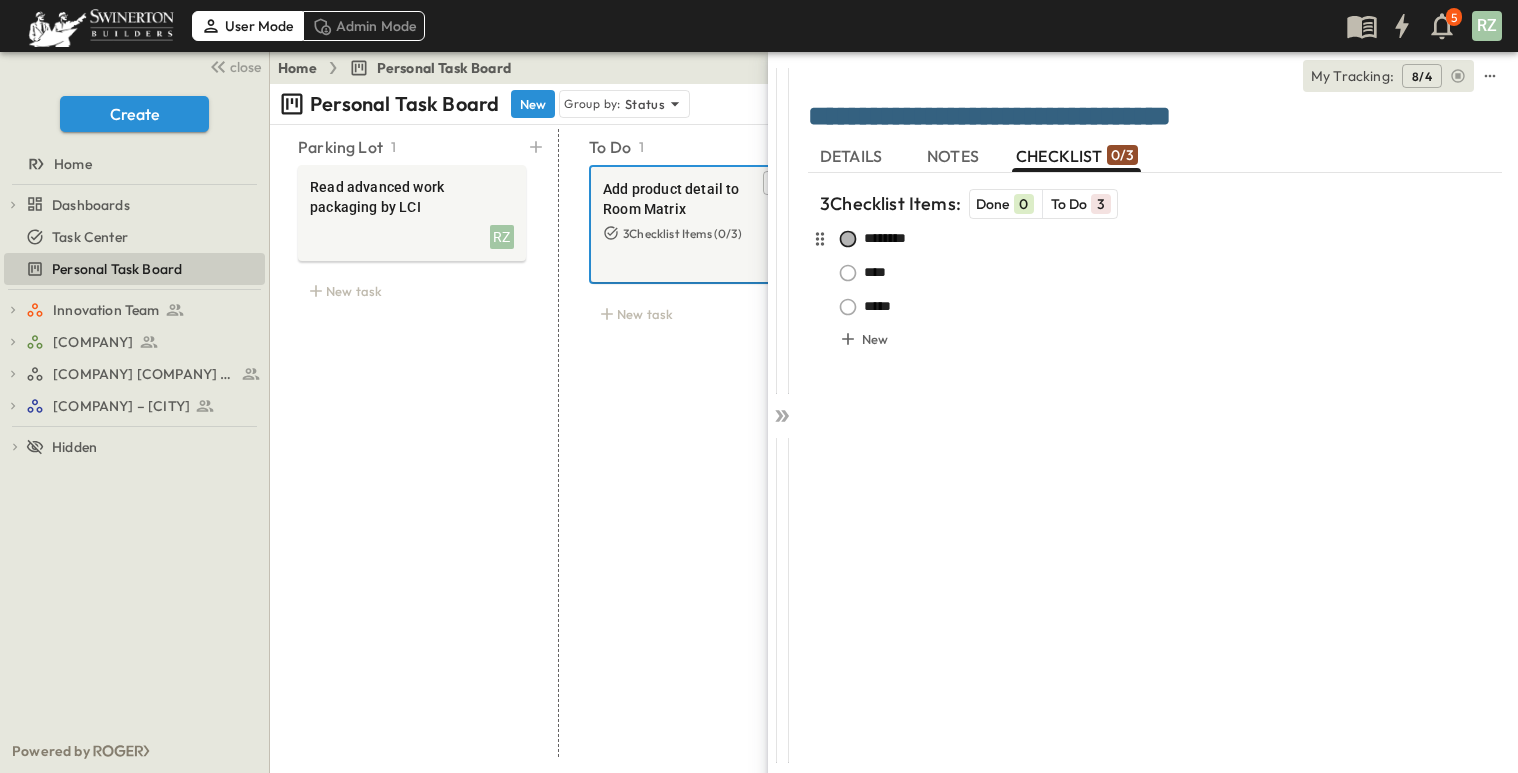 click 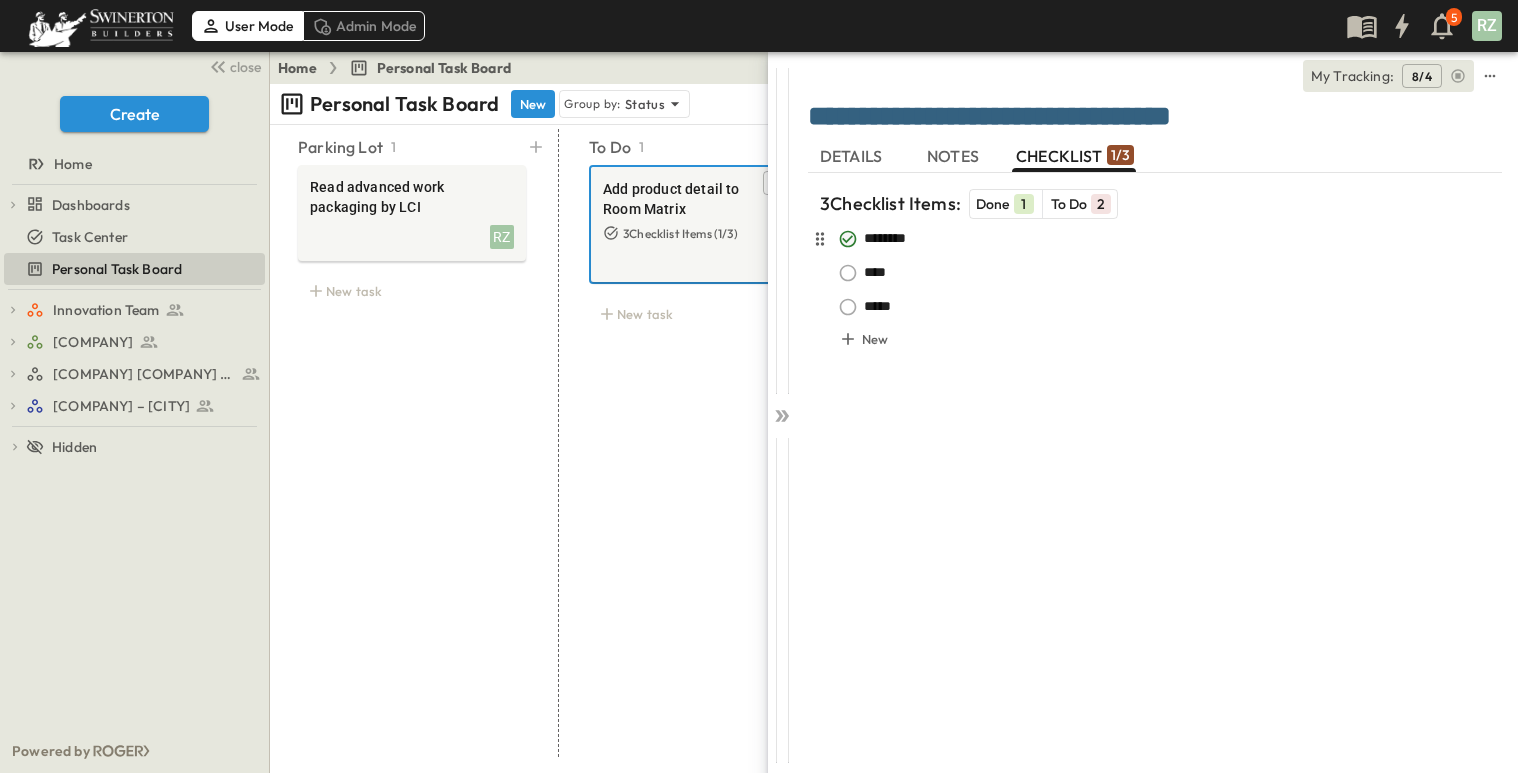click on "DETAILS NOTES CHECKLIST 1 / 3 3  Checklist Items: Done 1 To Do 2 ******** * **** * ***** *
To pick up a draggable item, press the space bar.
While dragging, use the arrow keys to move the item.
Press space again to drop the item in its new position, or press escape to cancel.
New" at bounding box center [1155, 445] 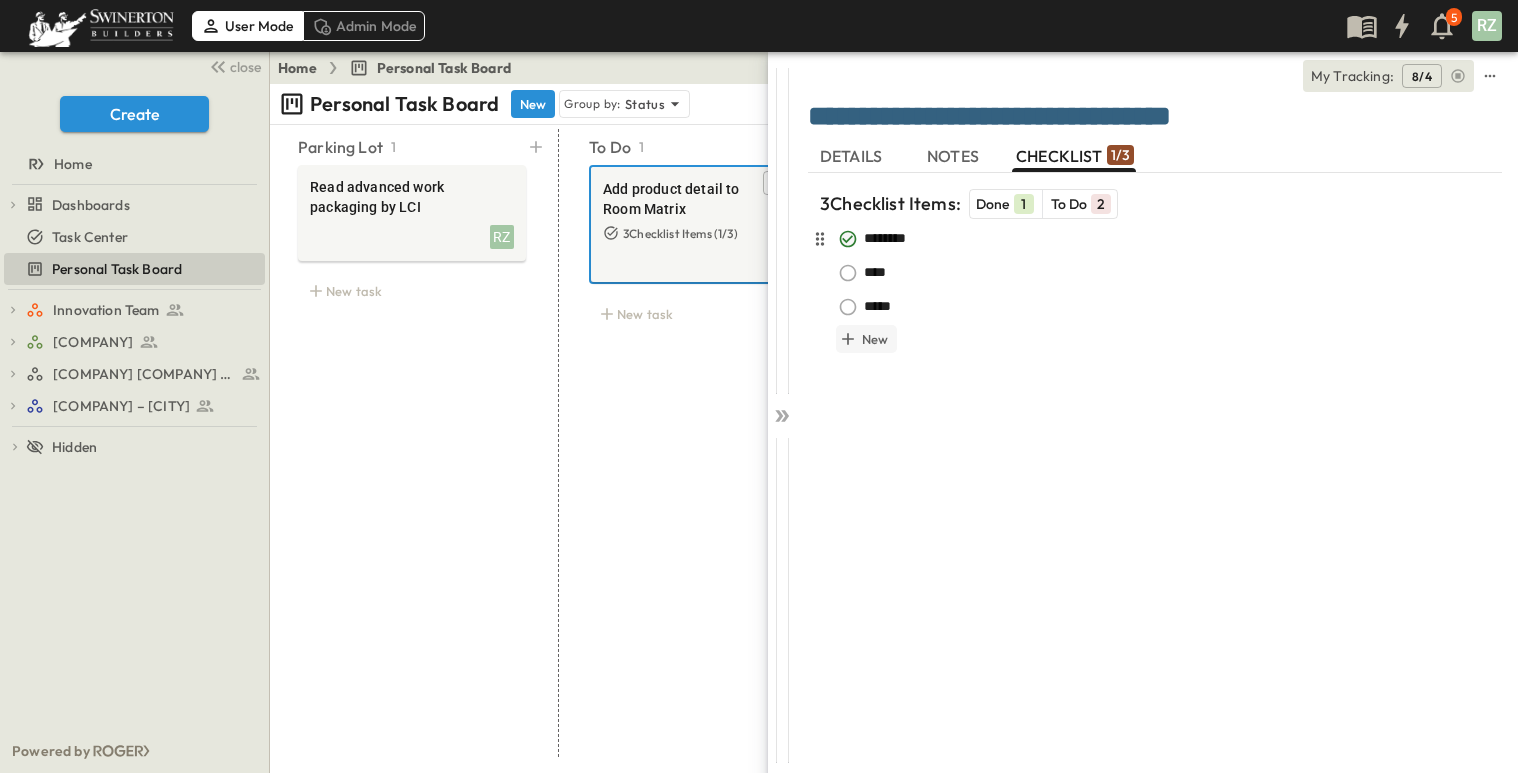 click on "New" at bounding box center [866, 339] 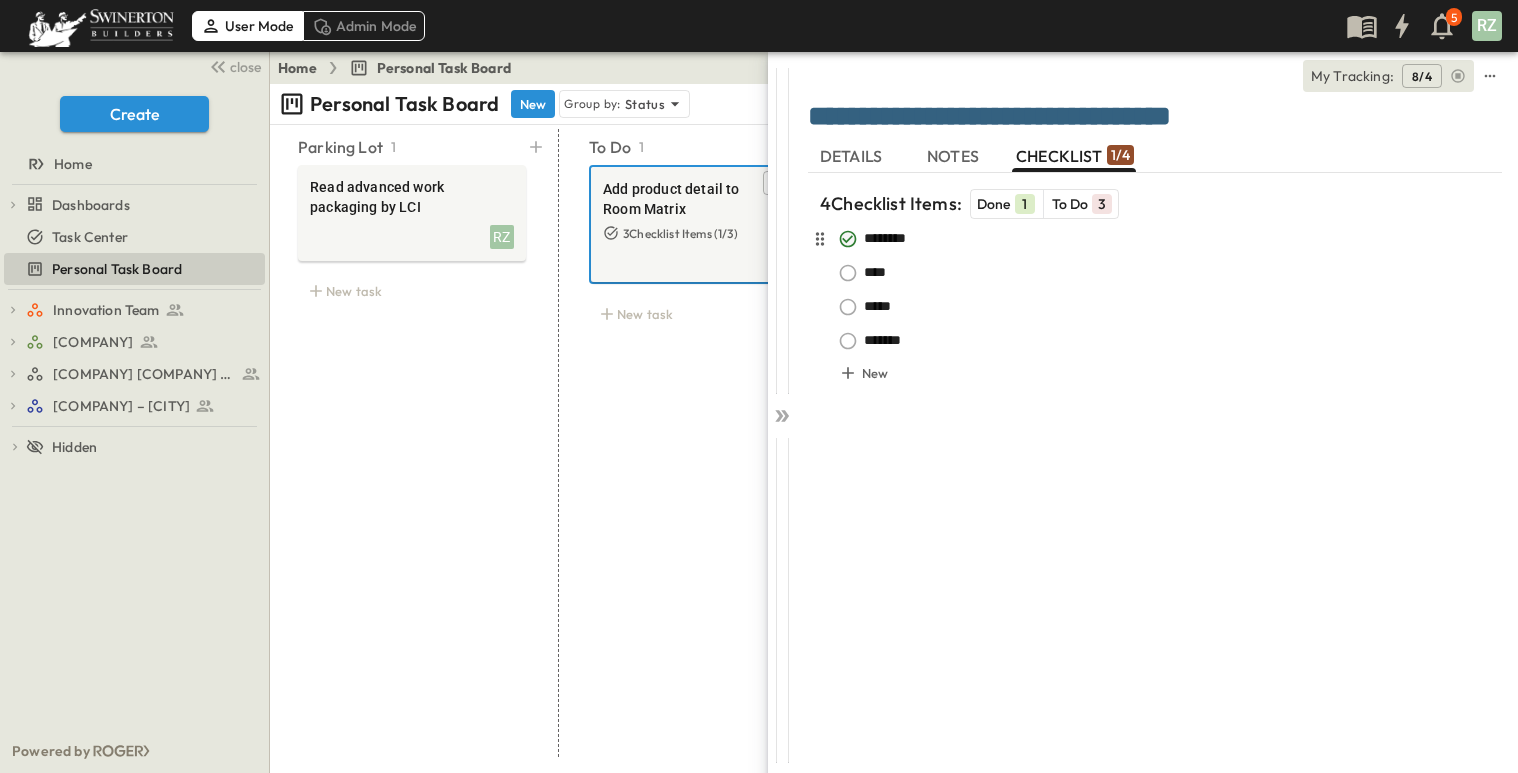 type on "*******" 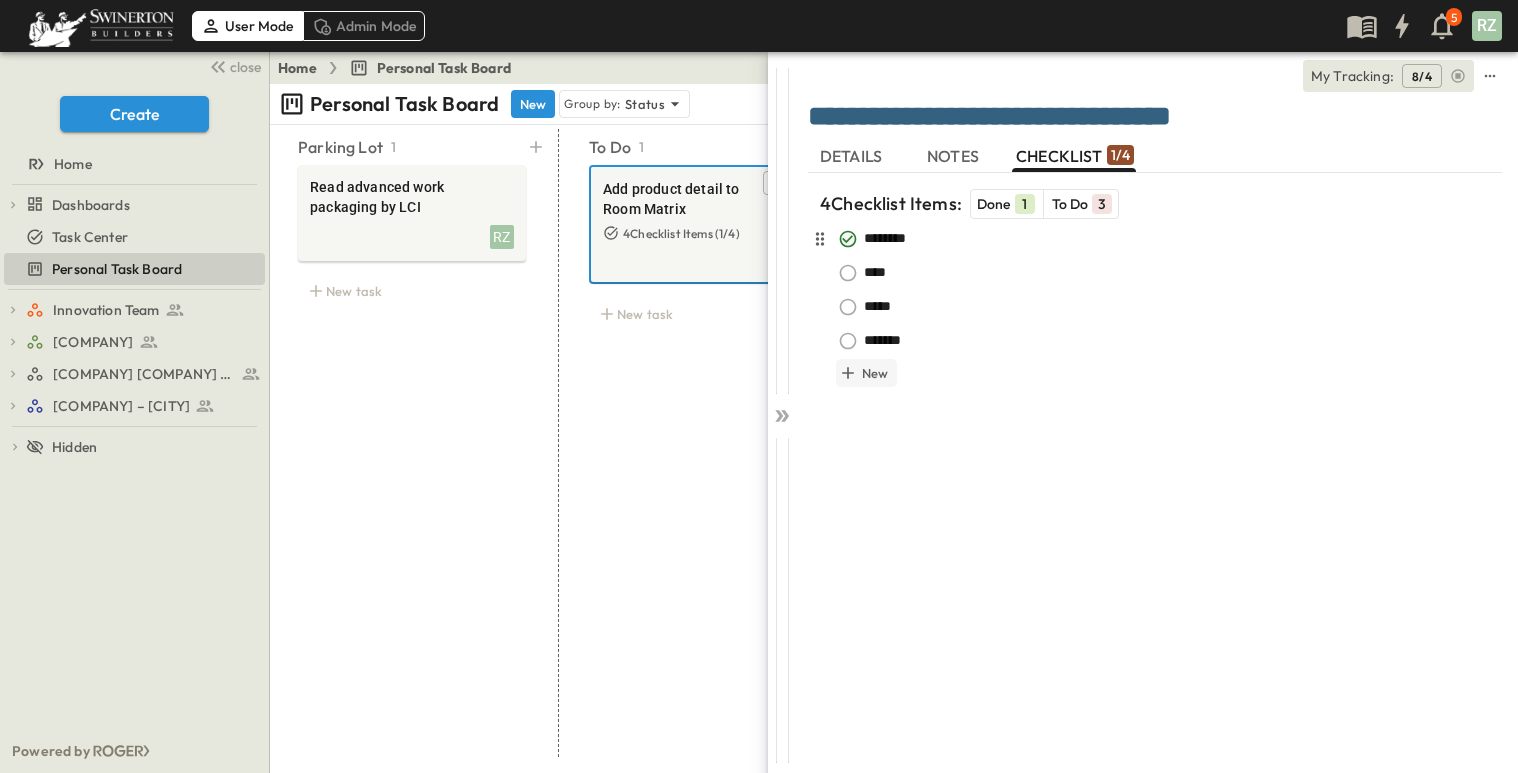 click on "New" at bounding box center [875, 373] 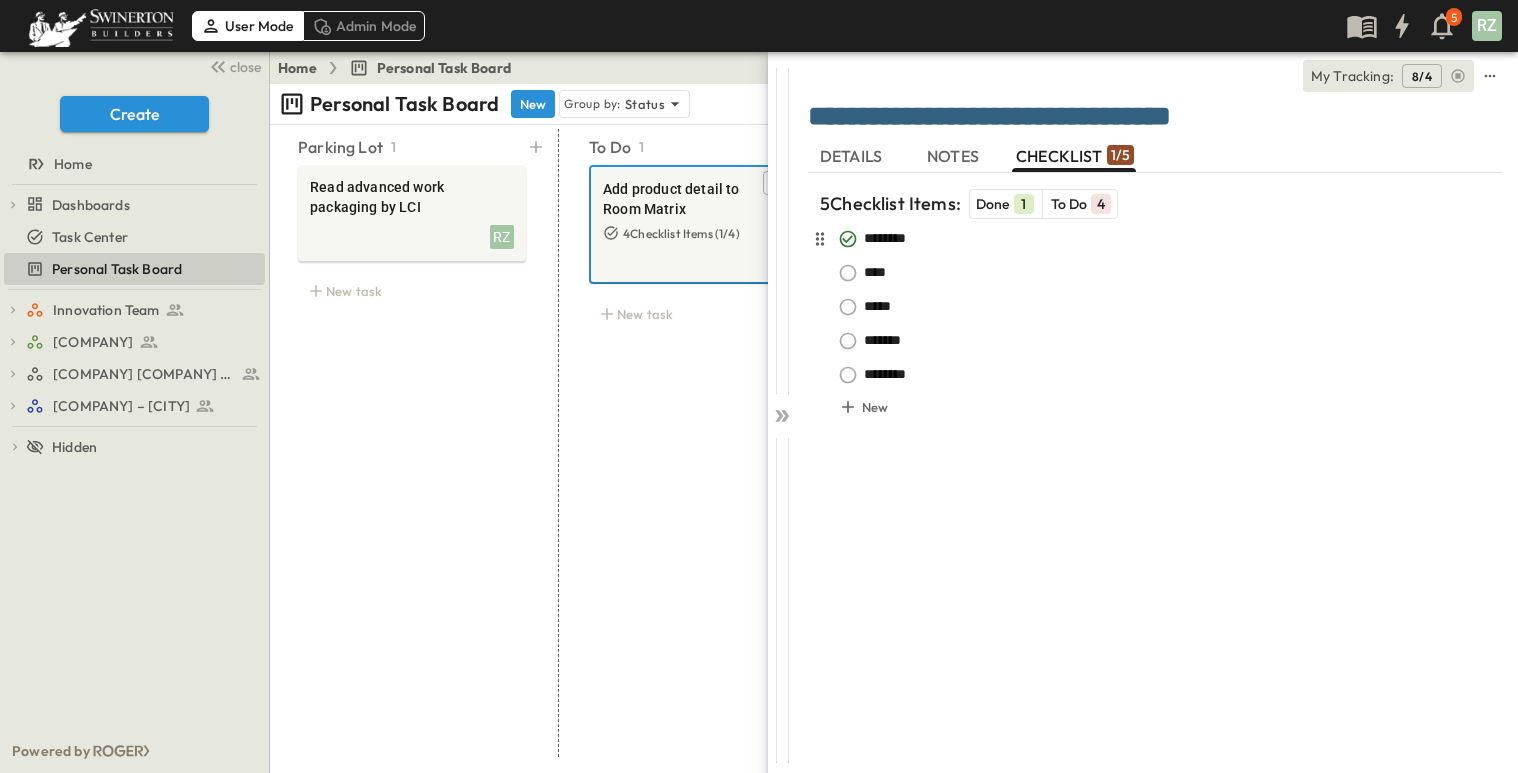 type on "********" 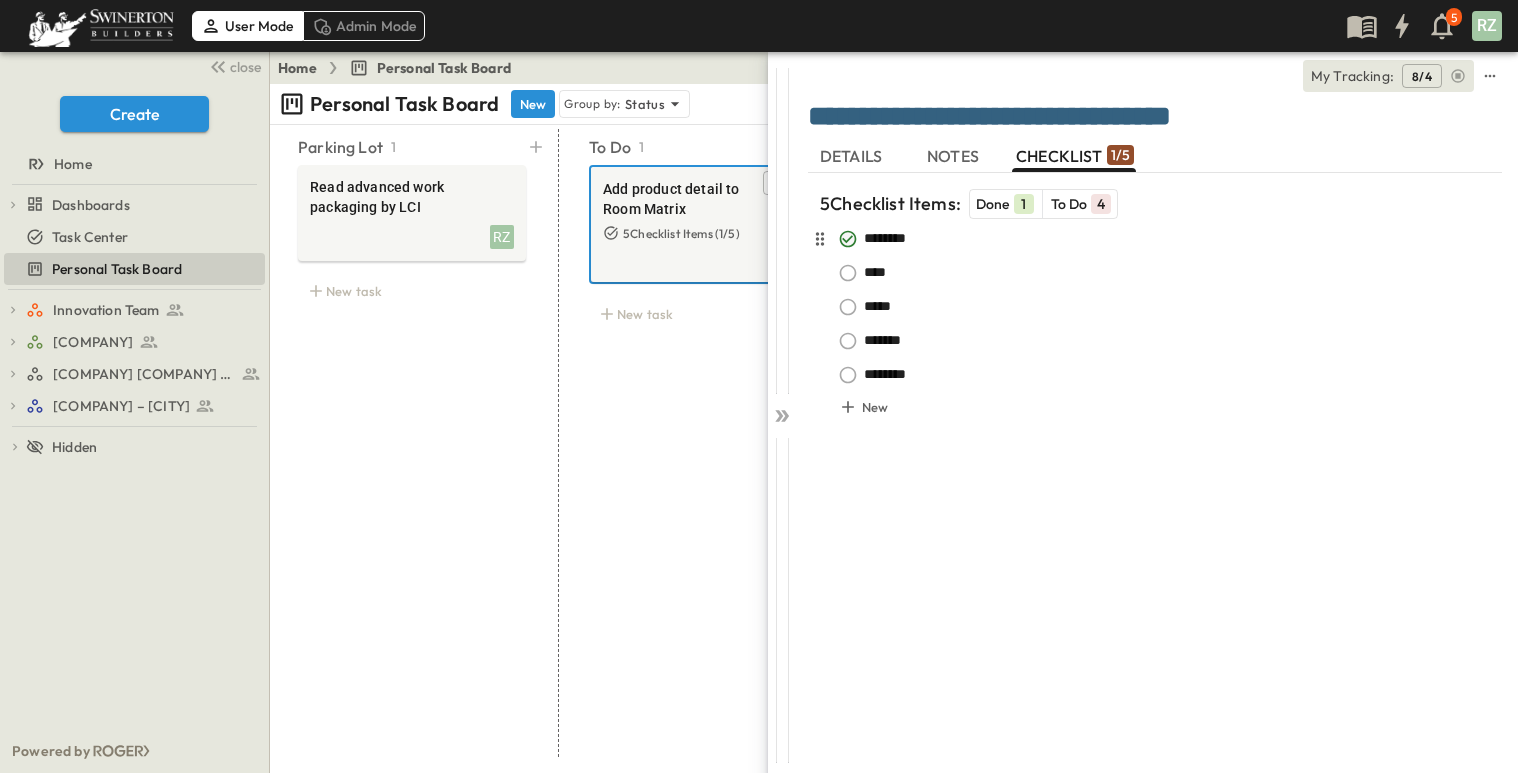 click on "DETAILS NOTES CHECKLIST 1 / 5 5  Checklist Items: Done 1 To Do 4 ******** * **** * ***** * ******* * ******** *
To pick up a draggable item, press the space bar.
While dragging, use the arrow keys to move the item.
Press space again to drop the item in its new position, or press escape to cancel.
New" at bounding box center (1155, 445) 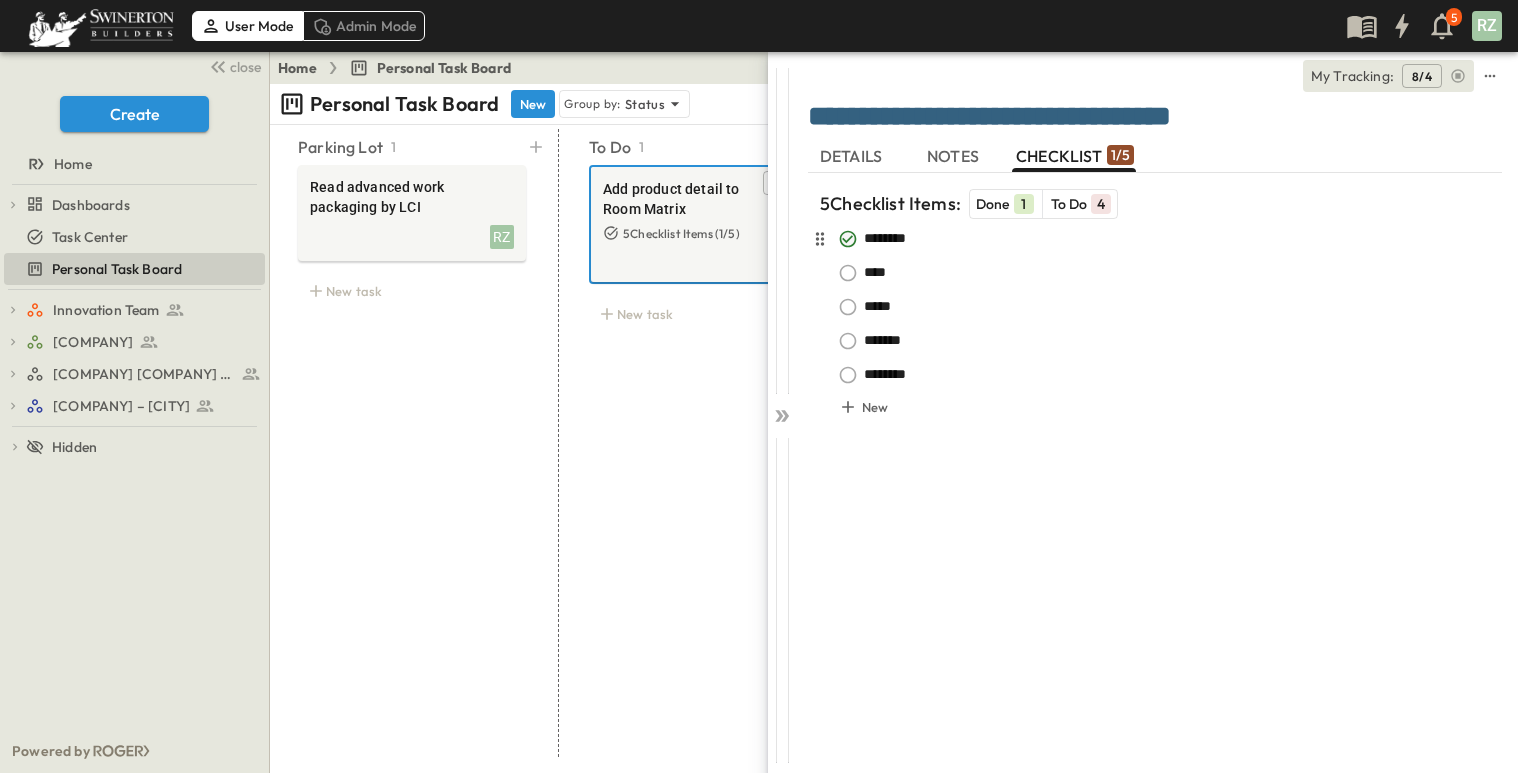 click on "5" at bounding box center (1454, 17) 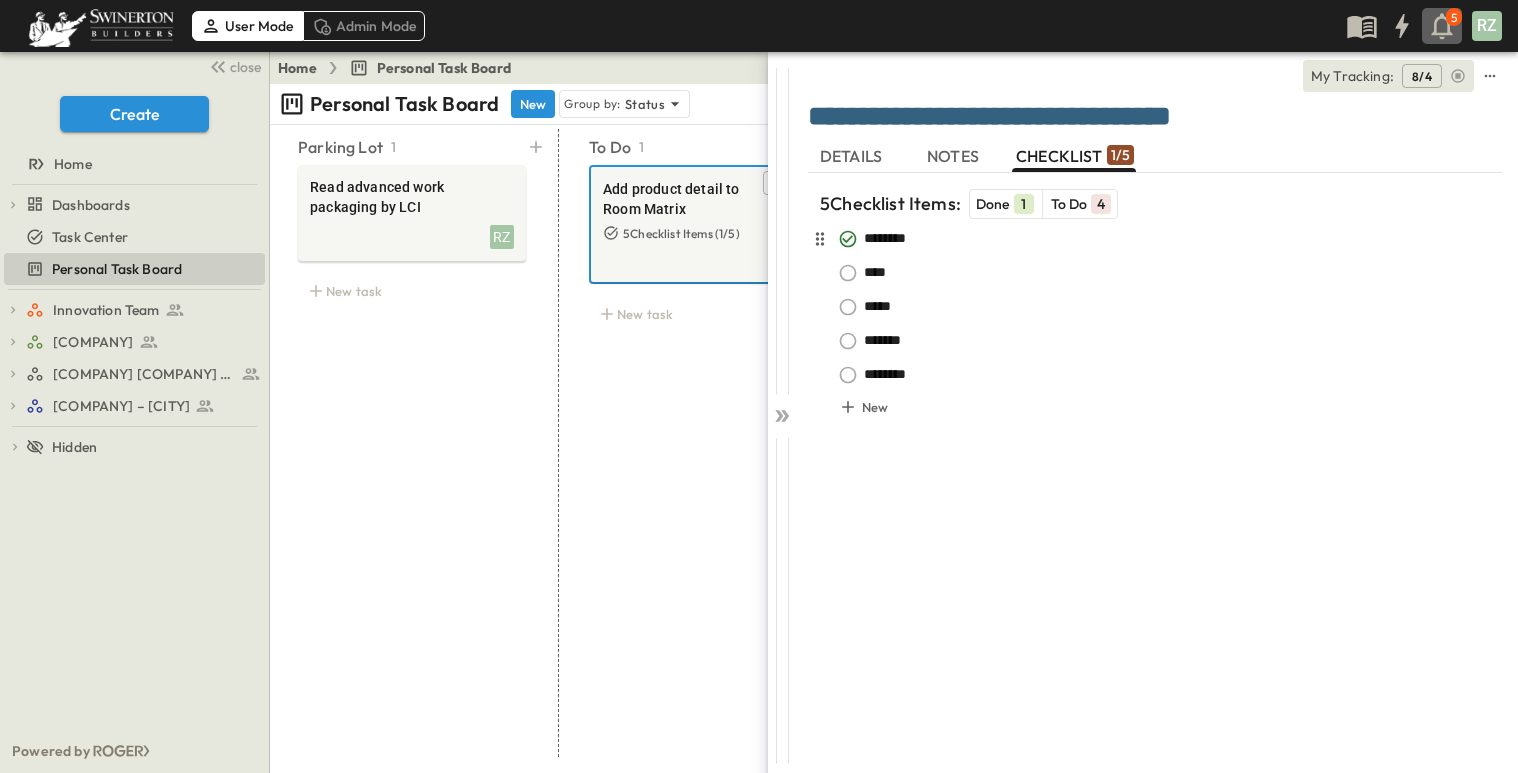 click 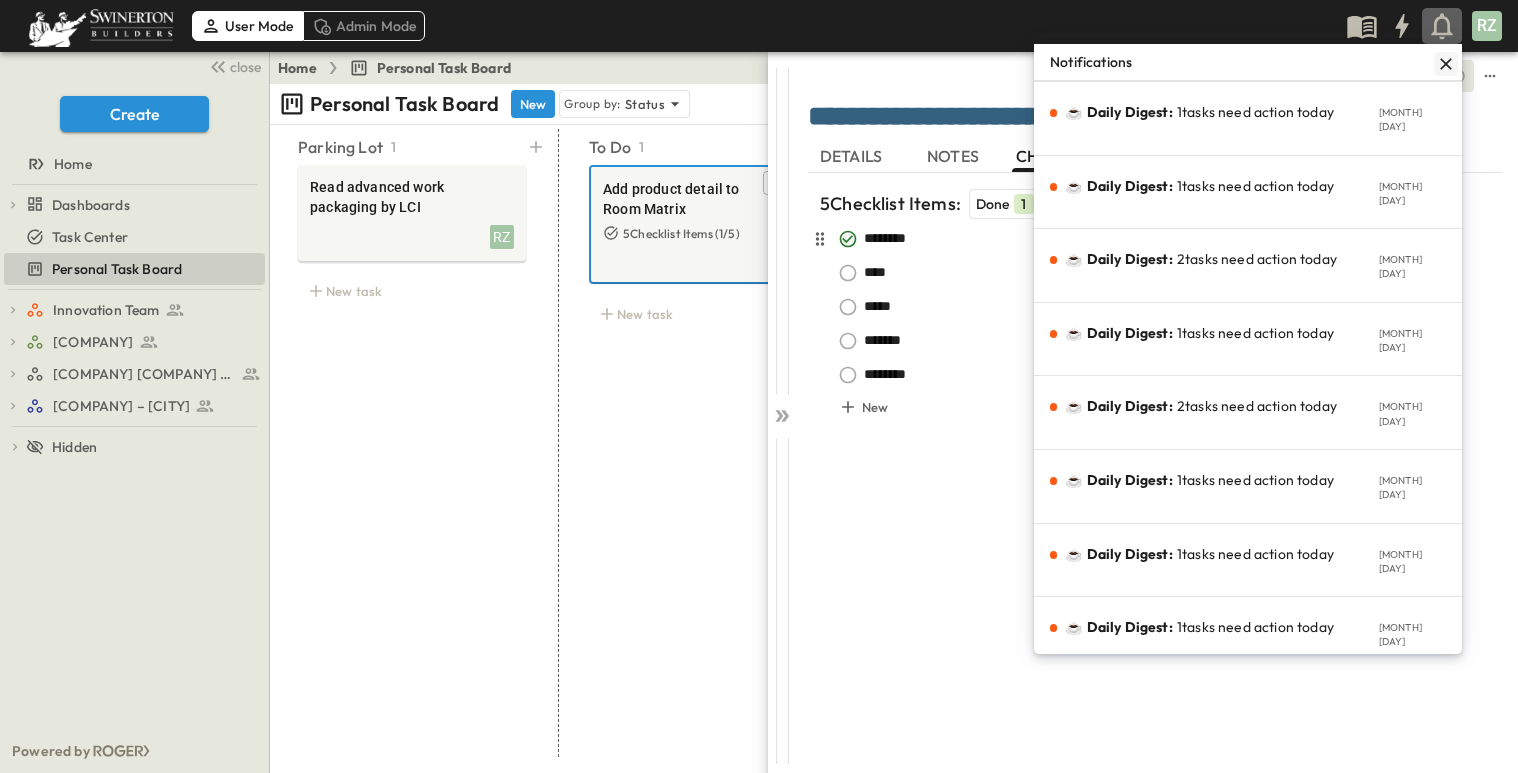 click 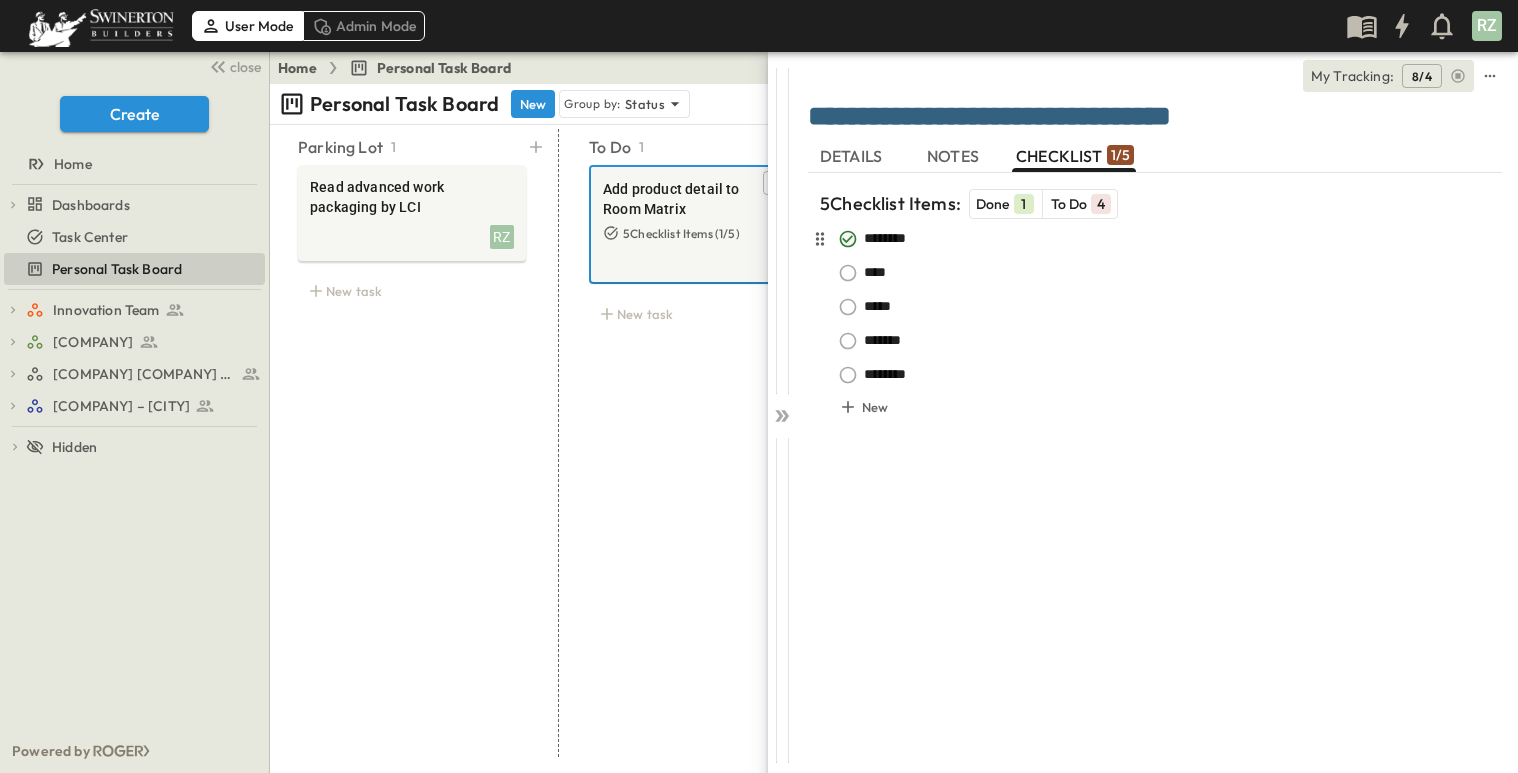 click on "DETAILS NOTES CHECKLIST 1 / 5 5  Checklist Items: Done 1 To Do 4 ******** * **** * ***** * ******* * ******** *
To pick up a draggable item, press the space bar.
While dragging, use the arrow keys to move the item.
Press space again to drop the item in its new position, or press escape to cancel.
New" at bounding box center (1155, 445) 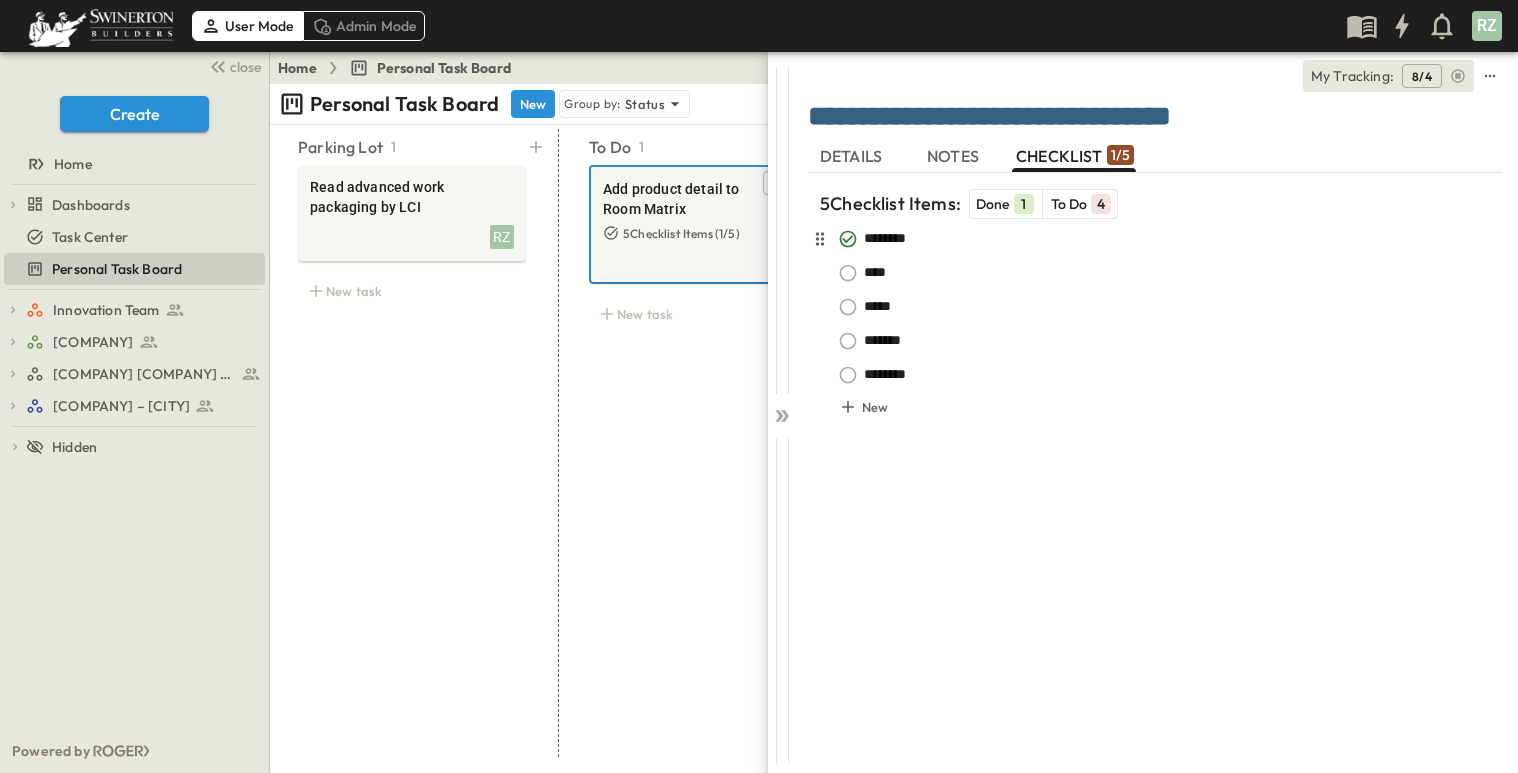 click on "DETAILS NOTES CHECKLIST 1 / 5 5  Checklist Items: Done 1 To Do 4 ******** * **** * ***** * ******* * ******** *
To pick up a draggable item, press the space bar.
While dragging, use the arrow keys to move the item.
Press space again to drop the item in its new position, or press escape to cancel.
New" at bounding box center [1155, 445] 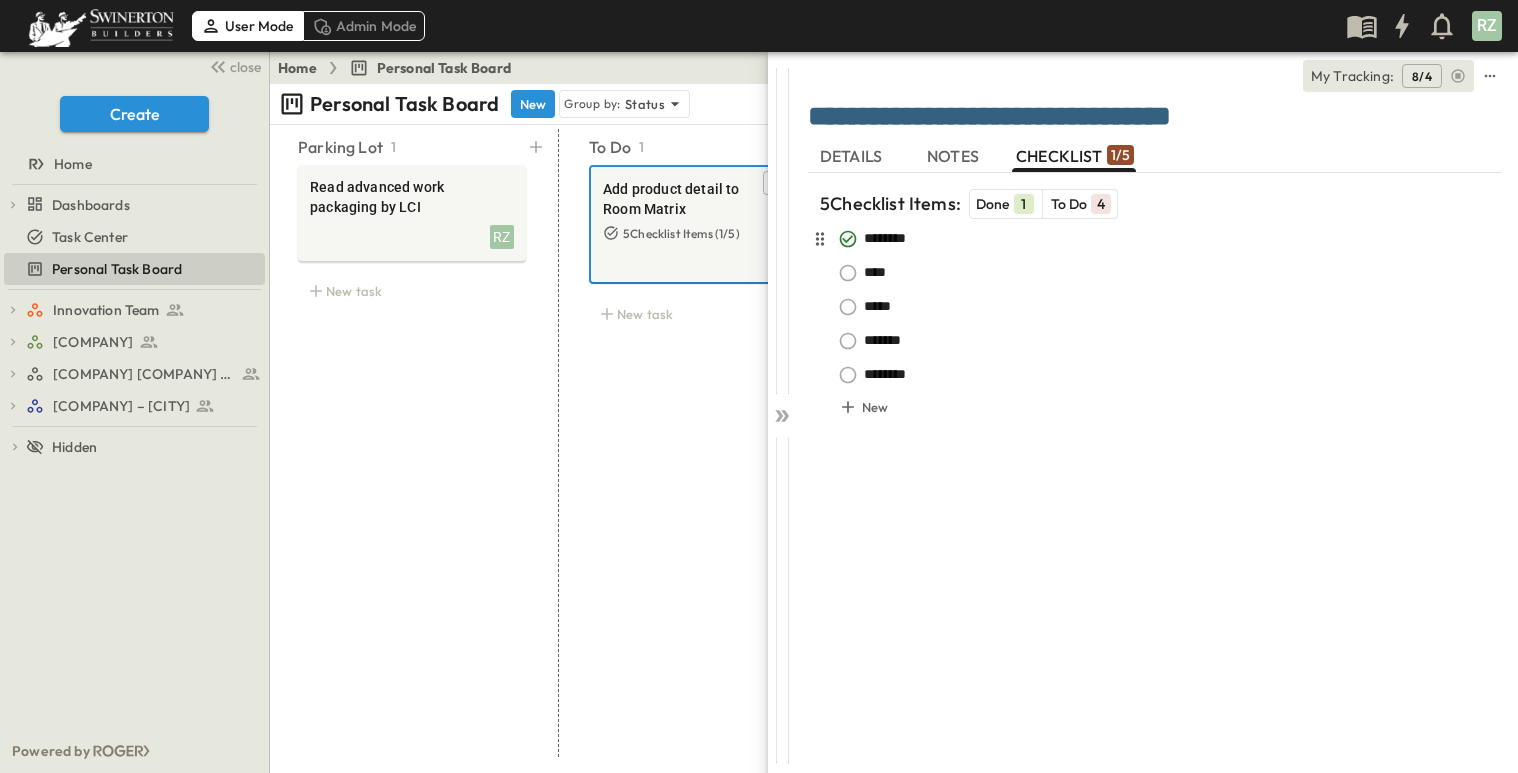 drag, startPoint x: 990, startPoint y: 565, endPoint x: 874, endPoint y: 583, distance: 117.388245 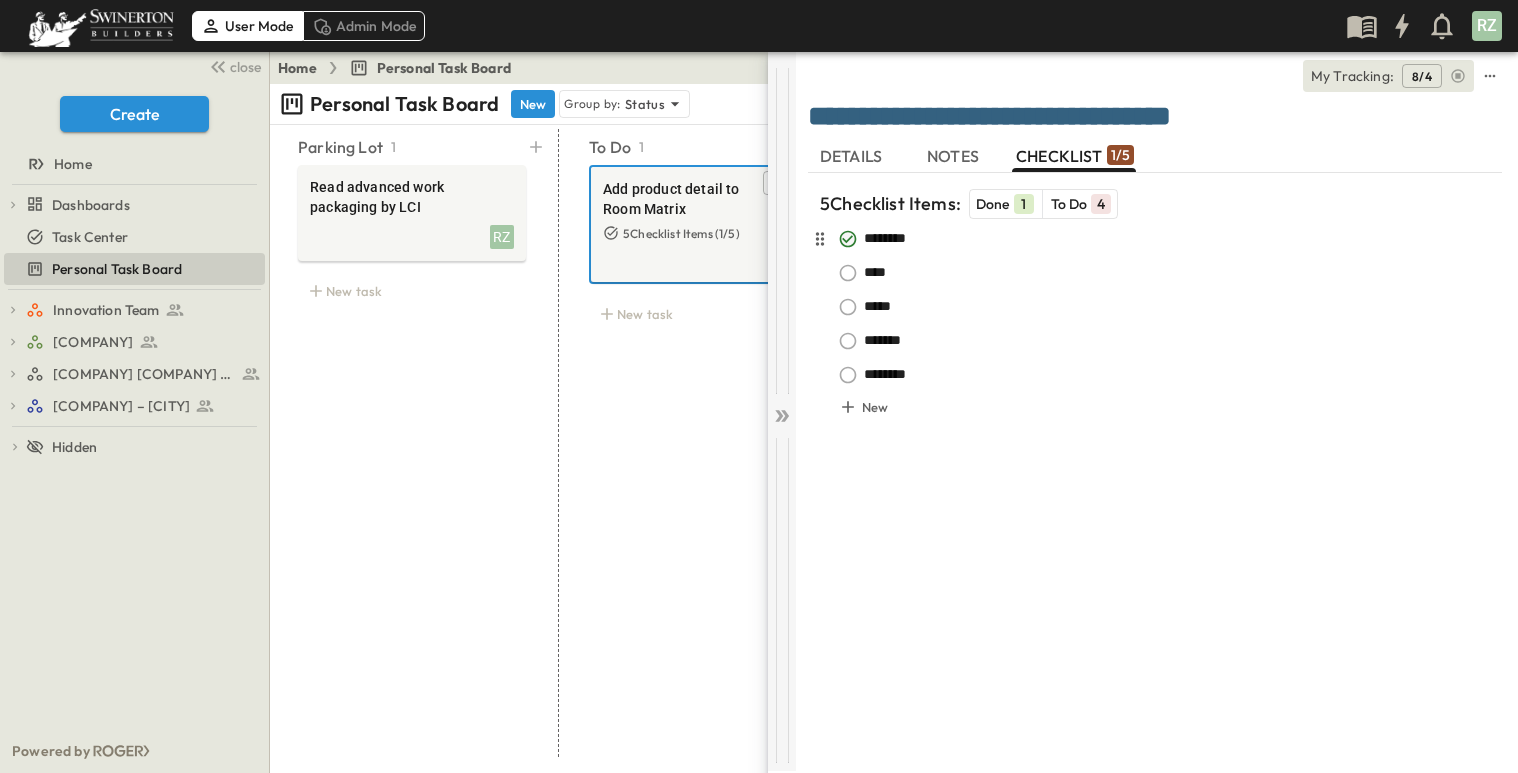 click at bounding box center [776, 231] 